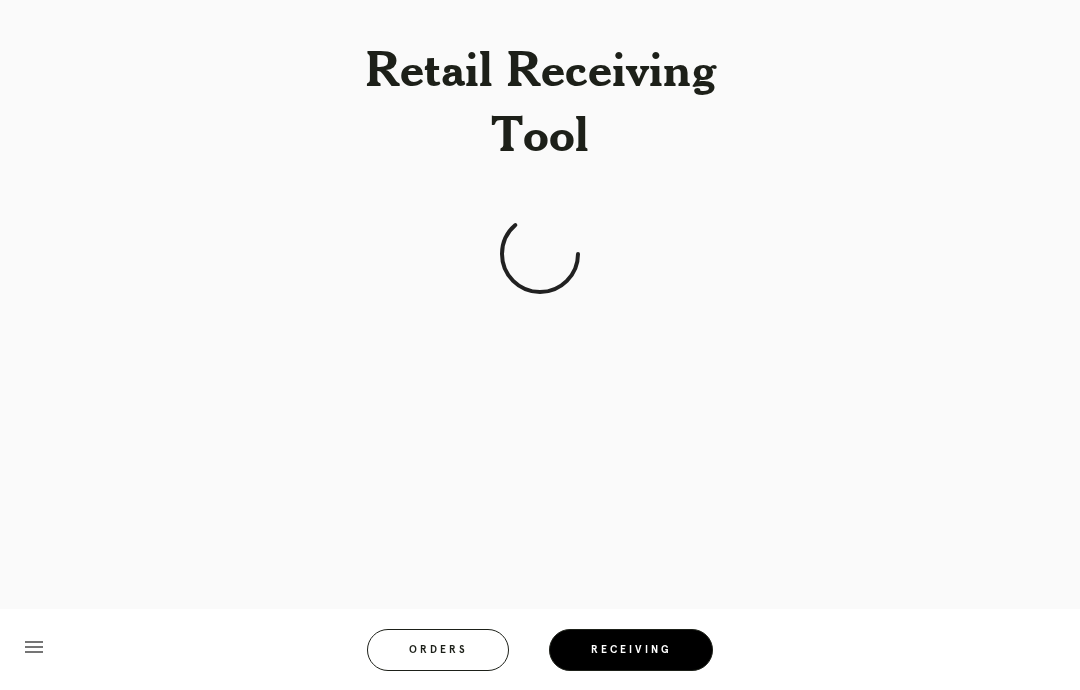 scroll, scrollTop: 0, scrollLeft: 0, axis: both 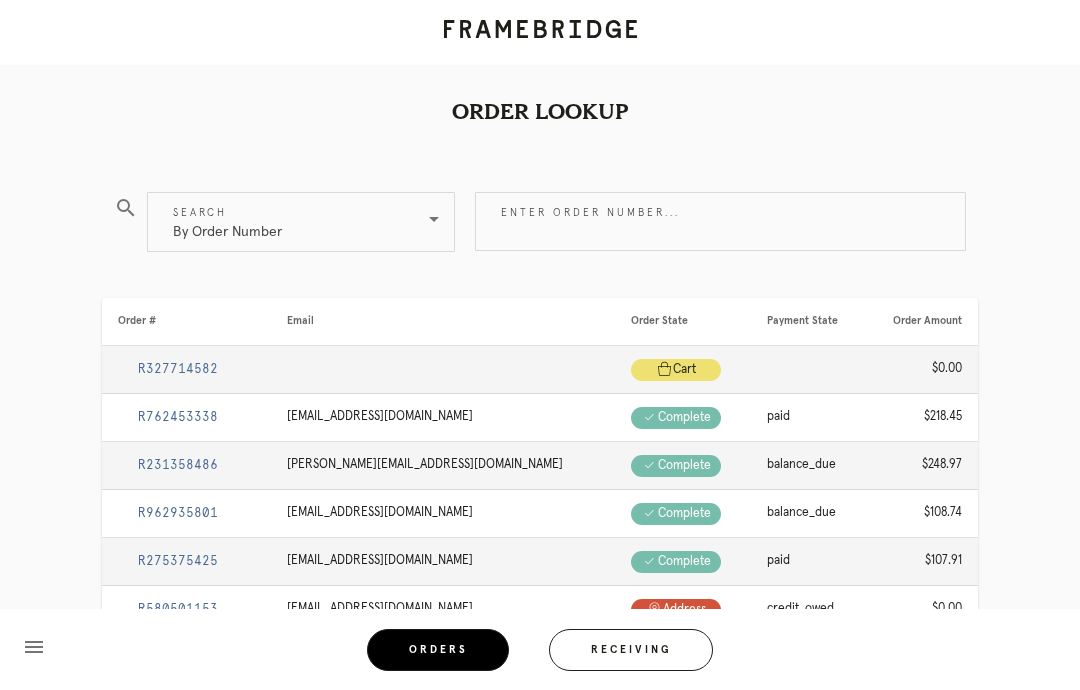 click on "Receiving" at bounding box center (631, 650) 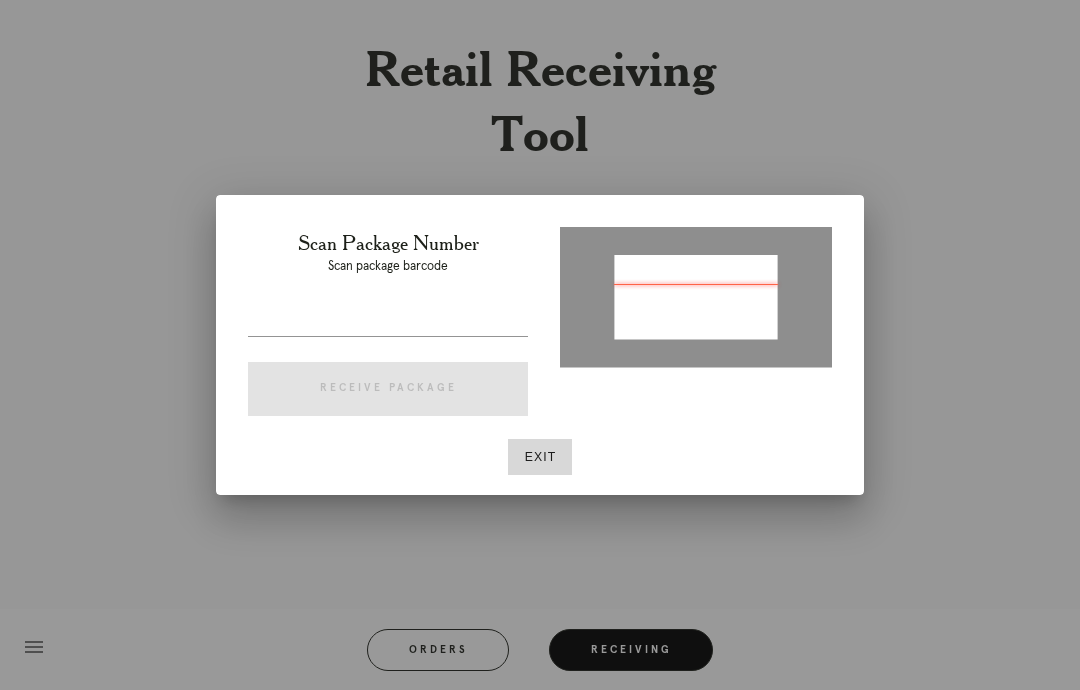 type on "P133066721606413" 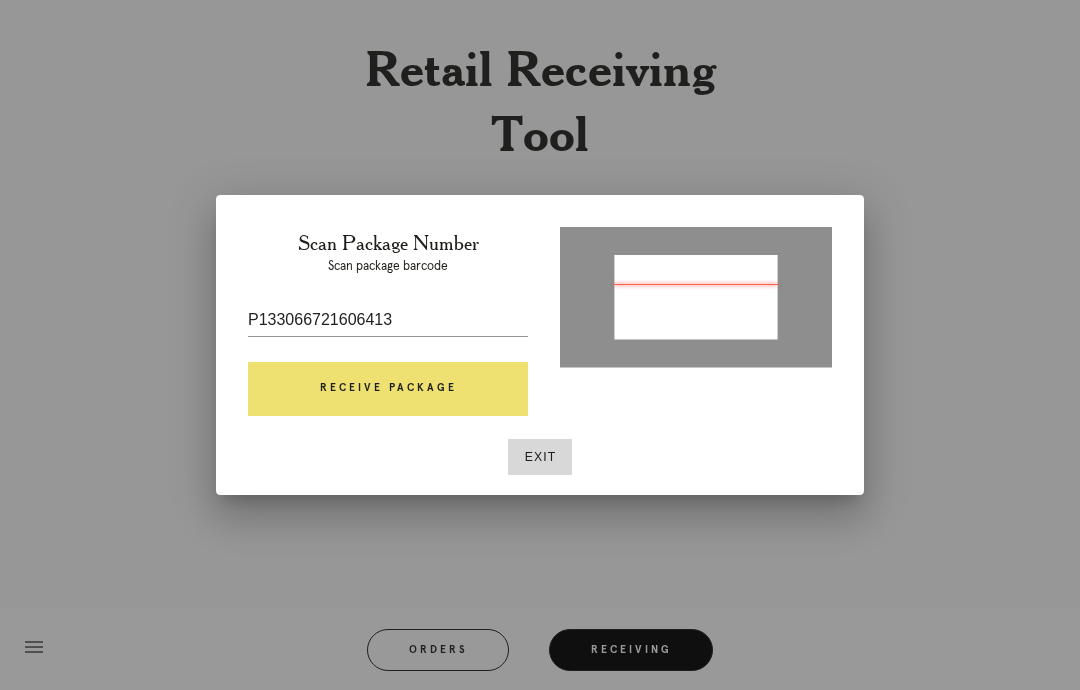 click on "Receive Package" at bounding box center (388, 389) 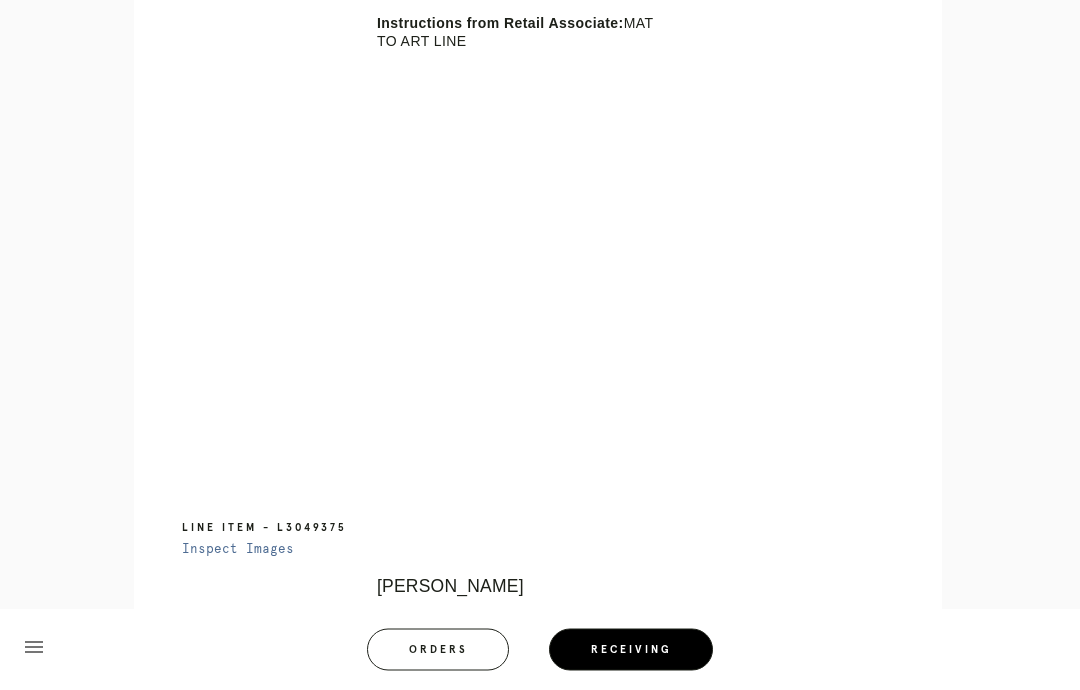 scroll, scrollTop: 841, scrollLeft: 0, axis: vertical 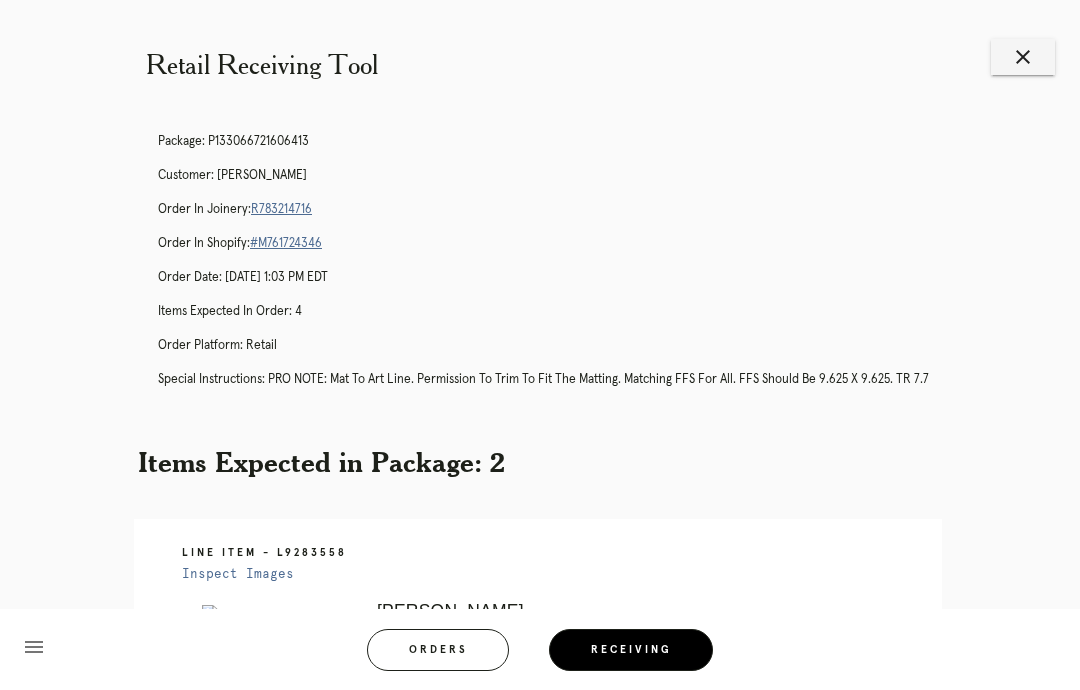 click on "close" at bounding box center (1023, 57) 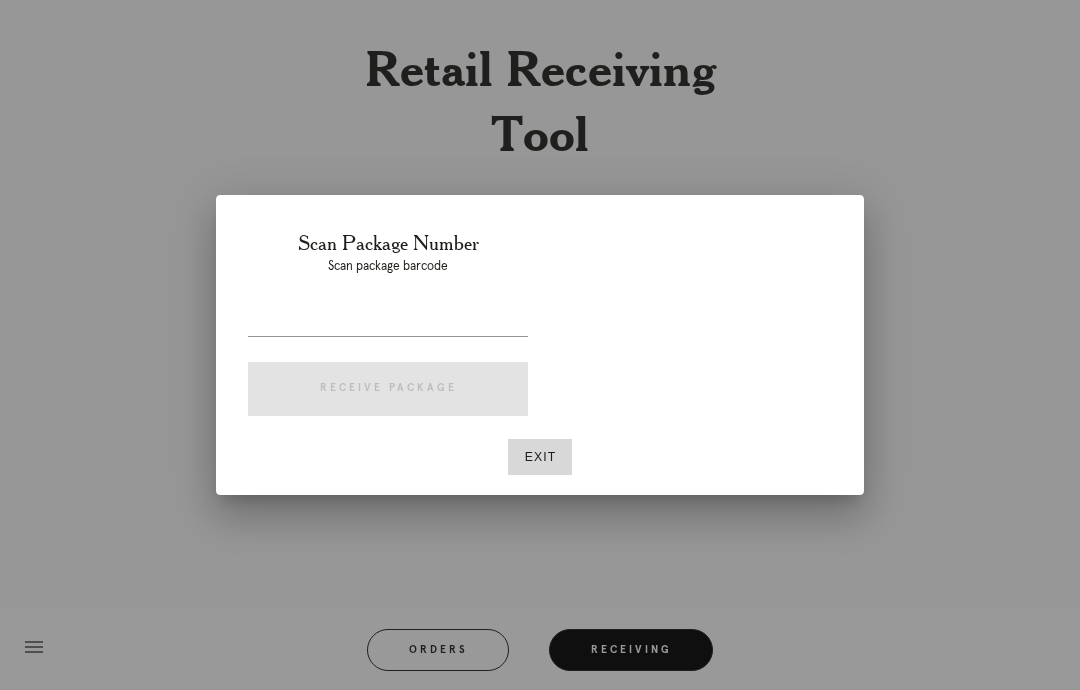 scroll, scrollTop: 0, scrollLeft: 0, axis: both 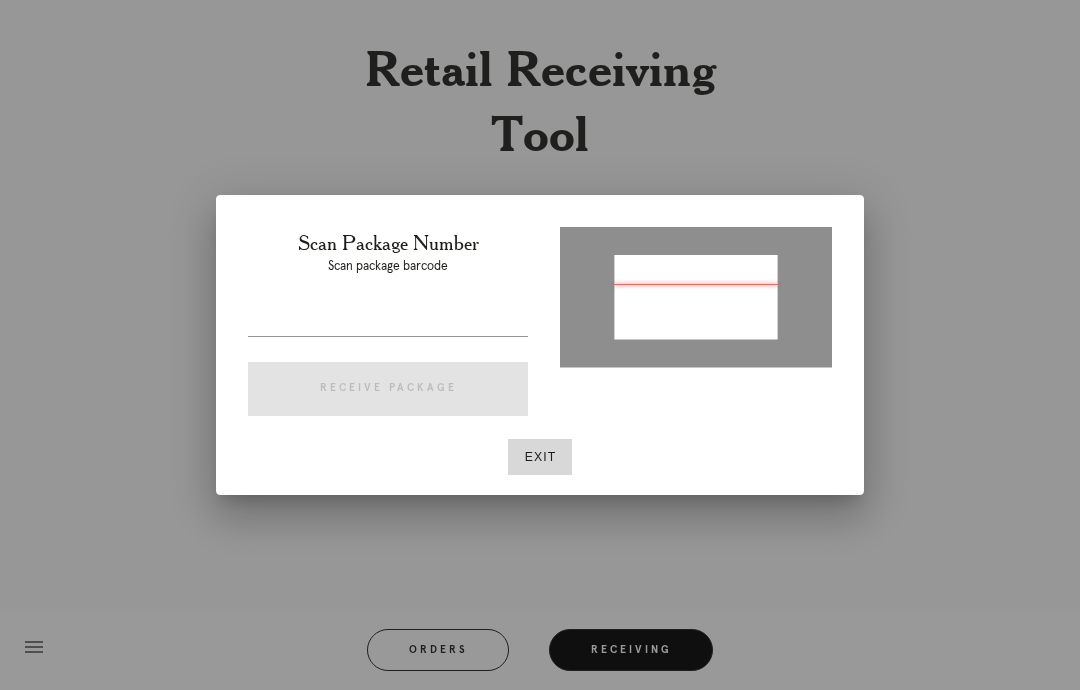 type on "P194369642424656" 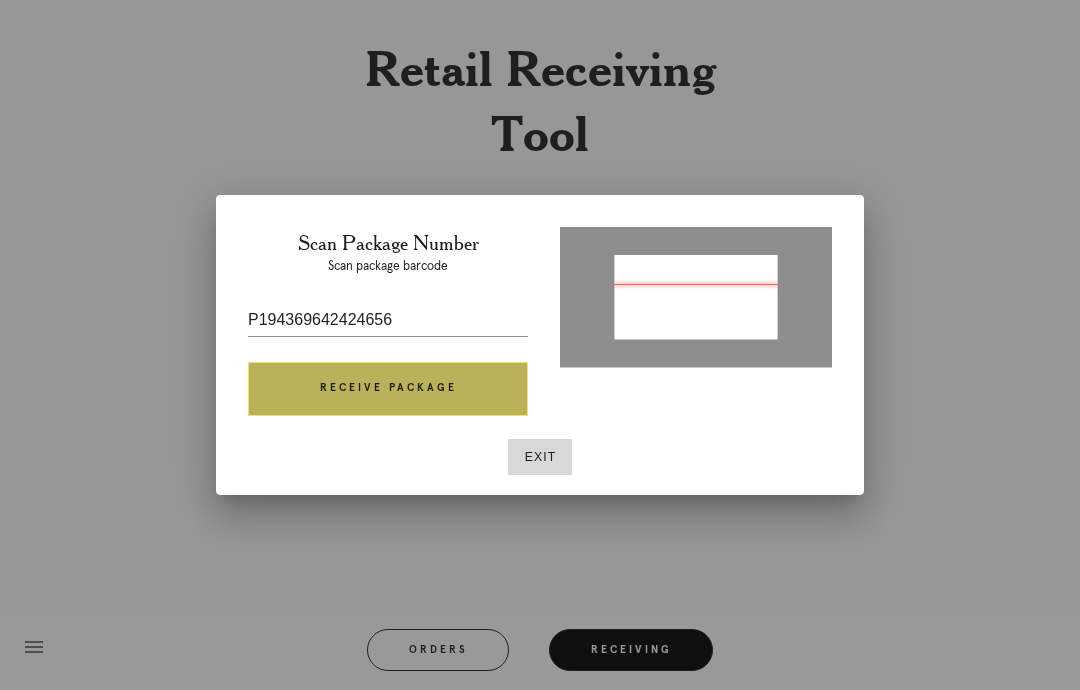 click on "Receive Package" at bounding box center (388, 389) 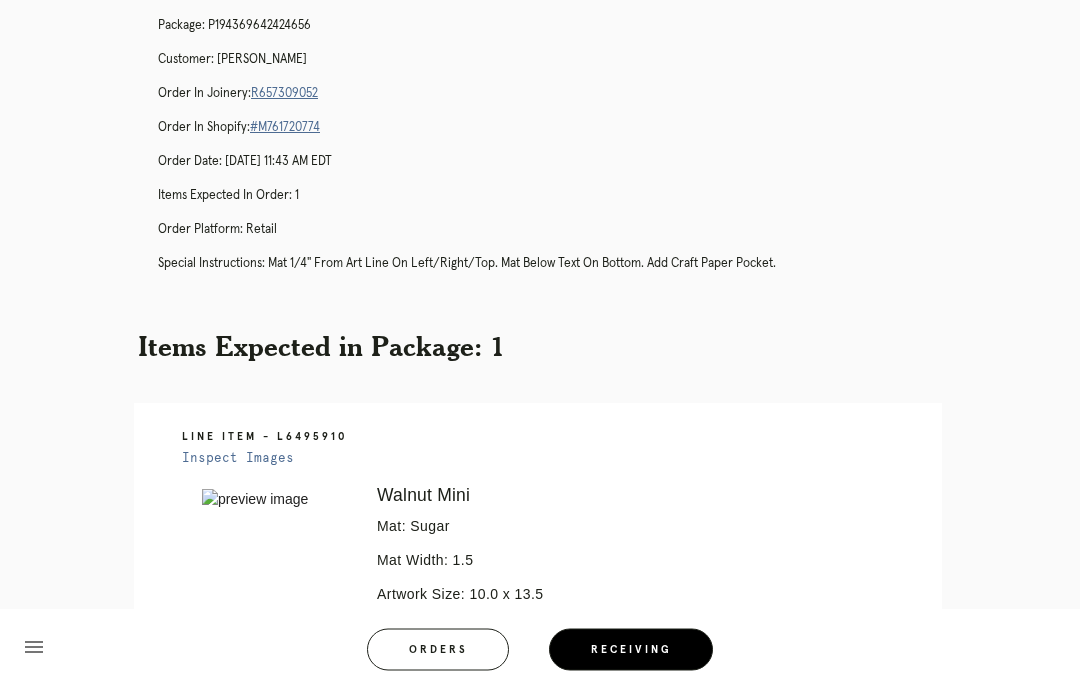 scroll, scrollTop: 0, scrollLeft: 0, axis: both 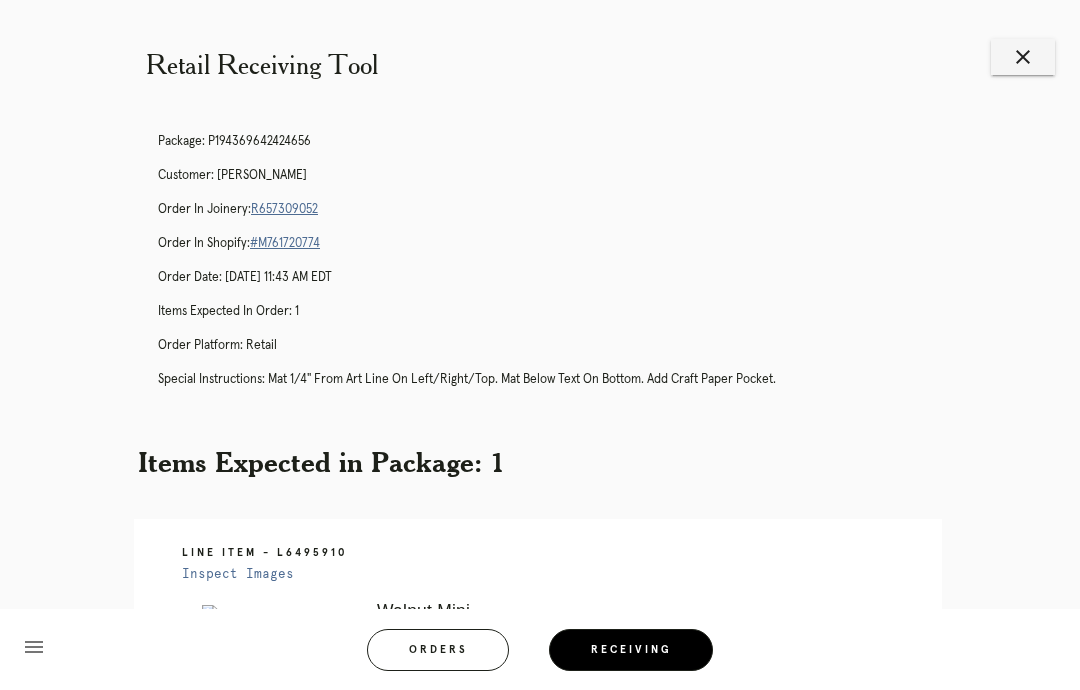 click on "Orders" at bounding box center (438, 650) 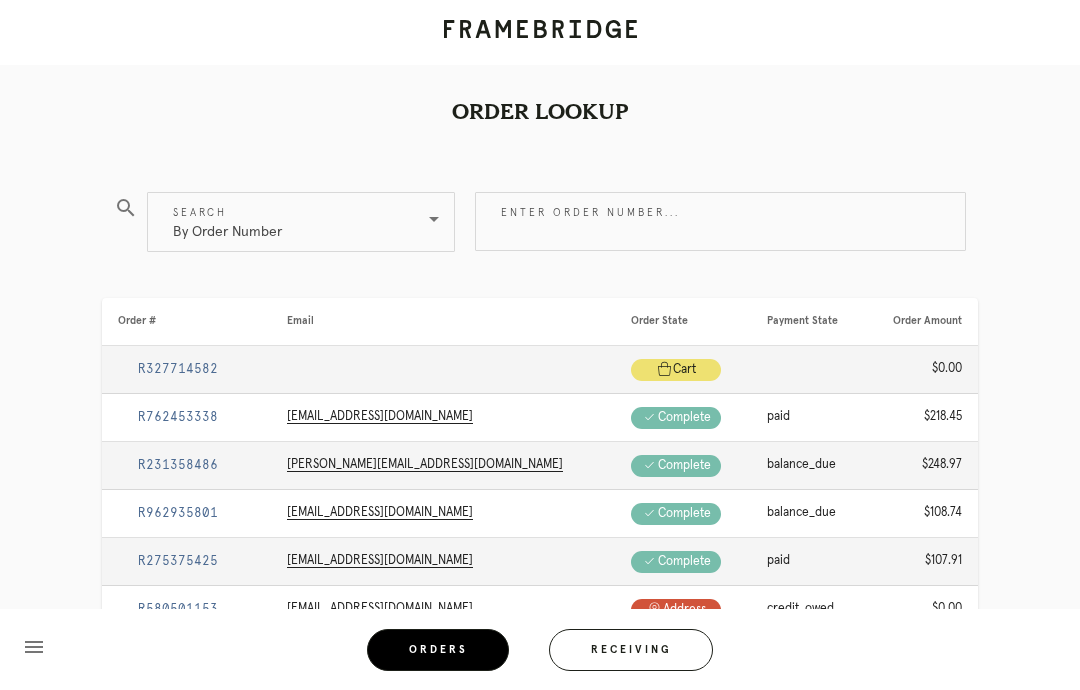 click on "Receiving" at bounding box center (631, 650) 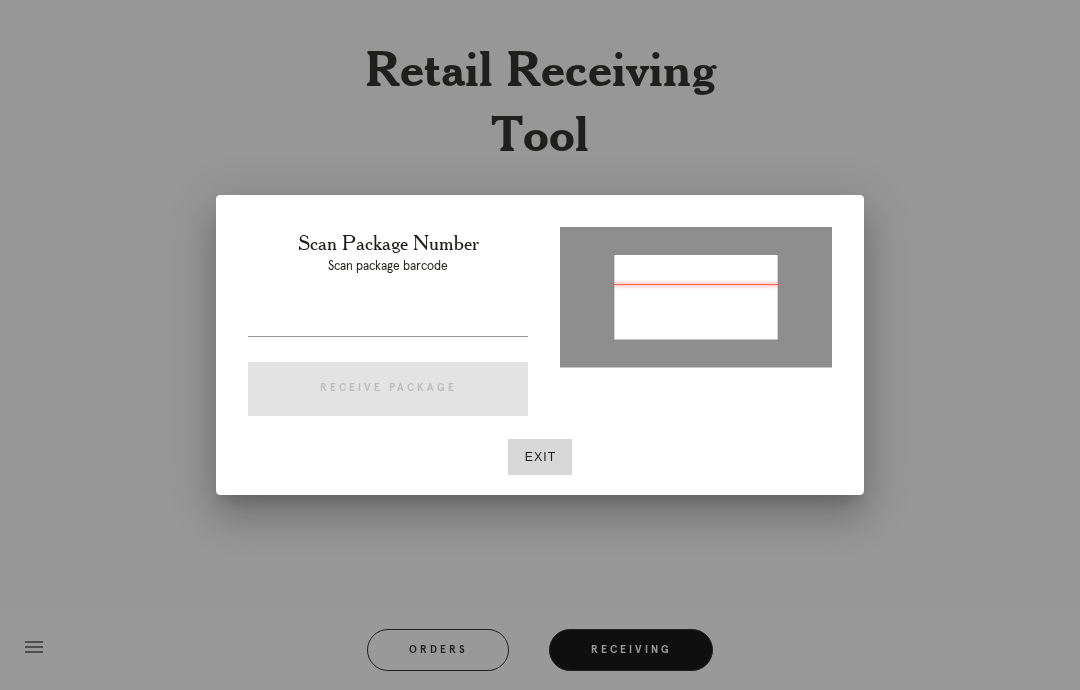 type on "P194369642424656" 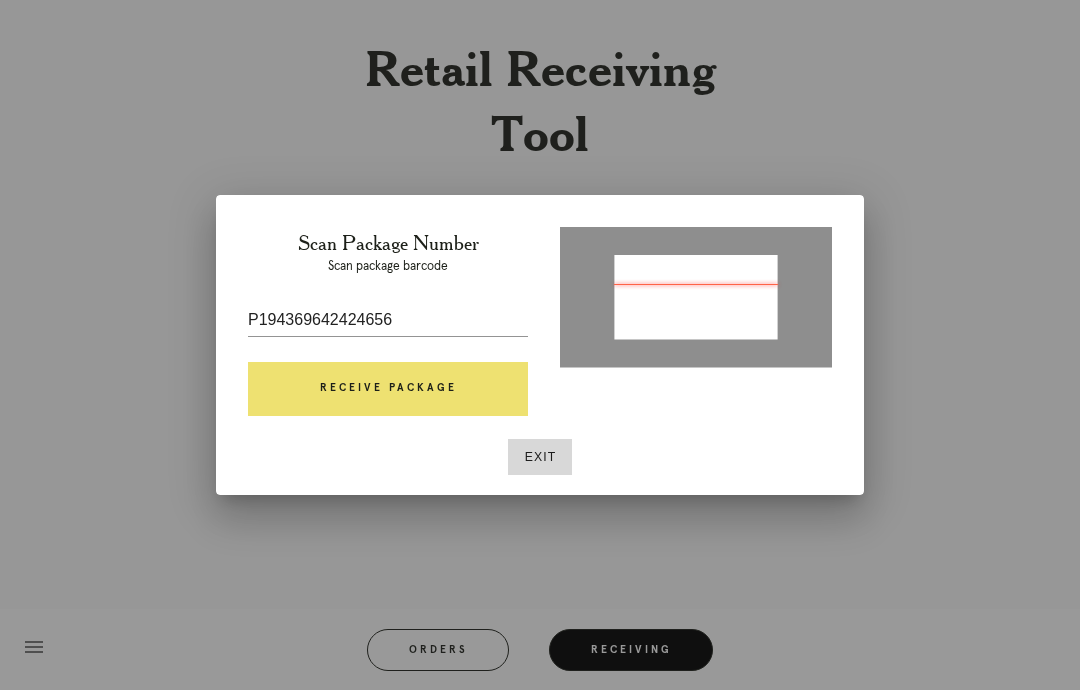 click on "Receive Package" at bounding box center [388, 389] 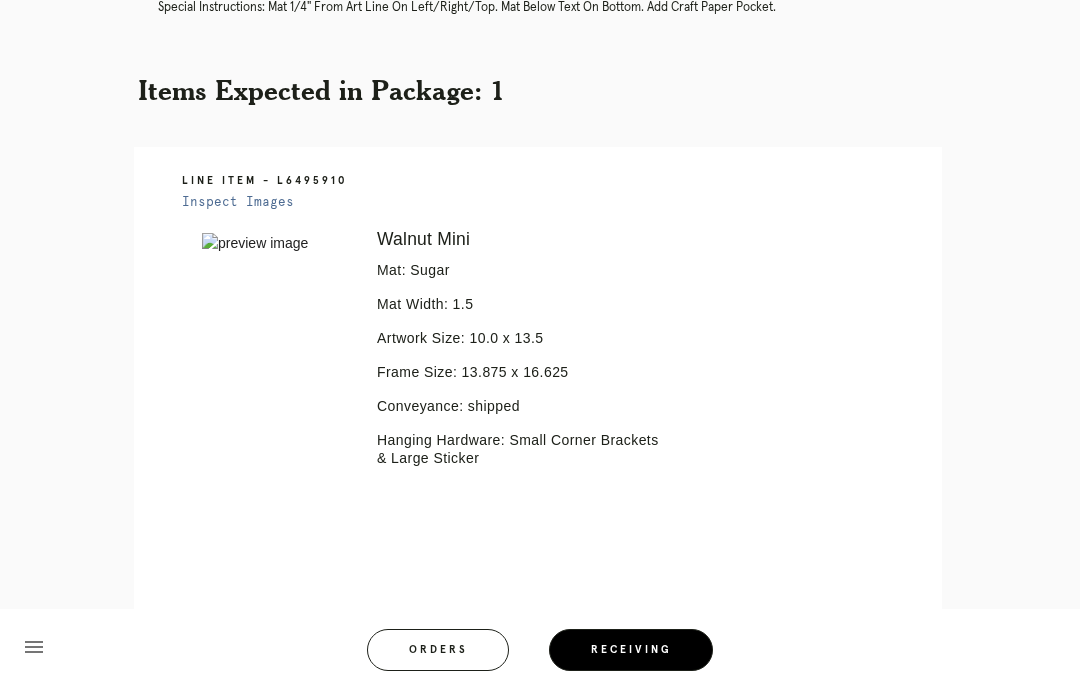 scroll, scrollTop: 417, scrollLeft: 0, axis: vertical 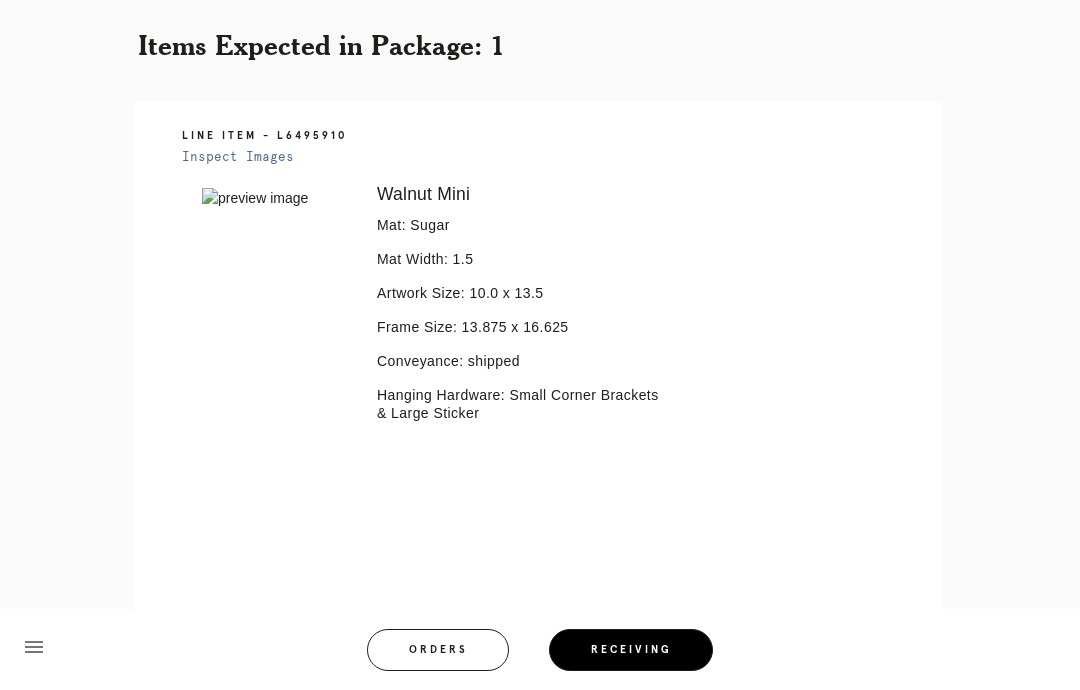click on "Retail Receiving Tool   close   Package: P194369642424656   Customer: Katherine Zimmerman
Order in Joinery:
R657309052
Order in Shopify:
#M761720774
Order Date:
06/24/2025 11:43 AM EDT
Items Expected in Order: 1   Order Platform: retail
Special Instructions: Mat 1/4" from art line on left/right/top.  Mat below text on bottom.  Add craft paper pocket.
Items Expected in Package:  1
Line Item - L6495910
Inspect Images
Error retreiving frame spec #9654720
Walnut Mini
Mat: Sugar
Mat Width: 1.5
Artwork Size:
10.0
x
13.5
Frame Size:
13.875
x
16.625
Conveyance: shipped
Hanging Hardware: Small Corner Brackets & Large Sticker
menu" at bounding box center (540, 176) 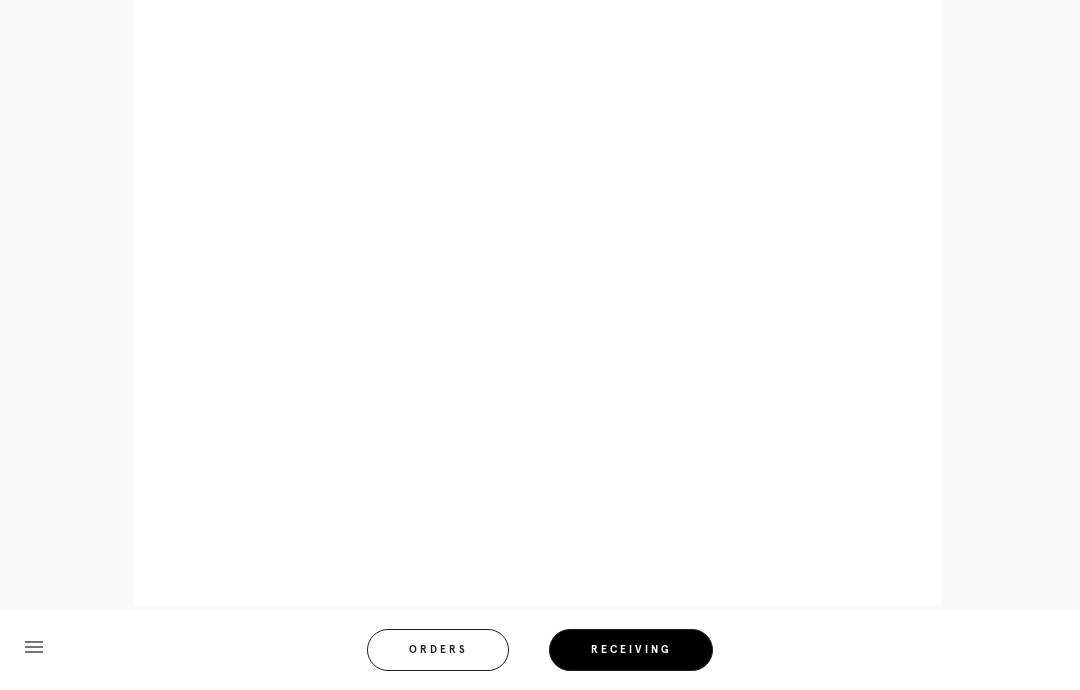 scroll, scrollTop: 856, scrollLeft: 0, axis: vertical 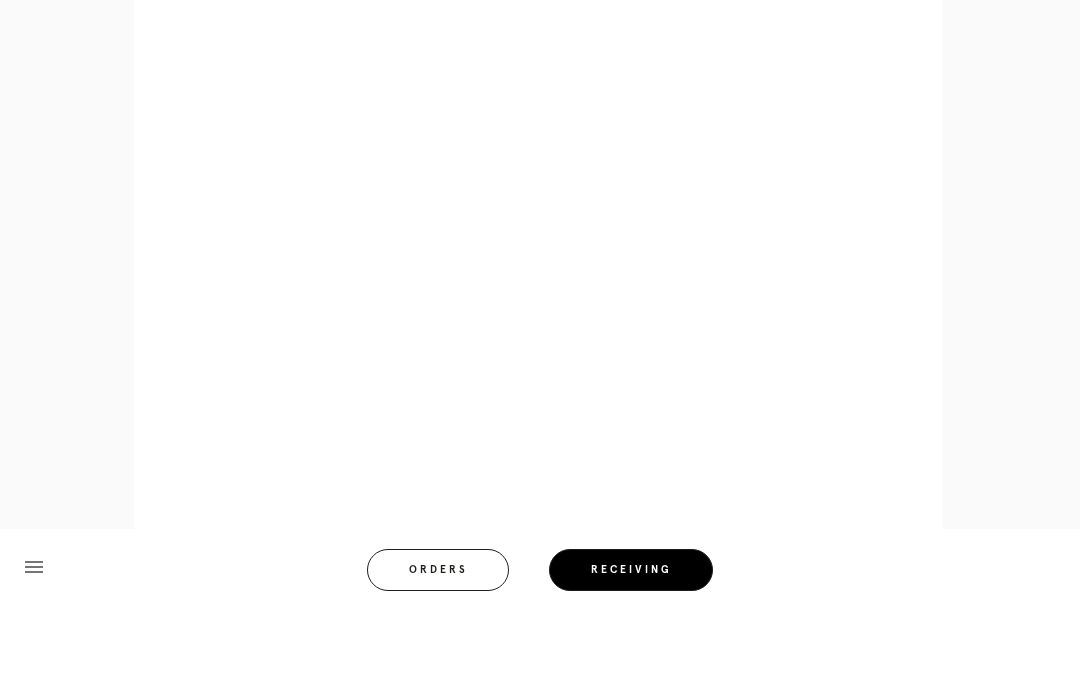click on "close" at bounding box center [1023, -799] 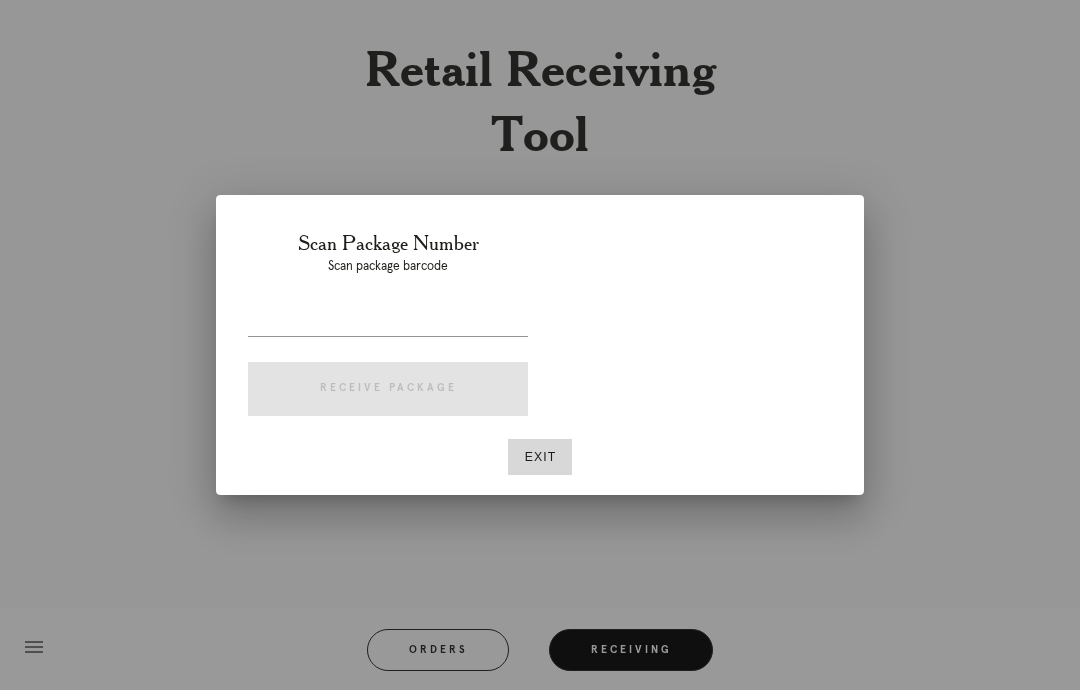 scroll, scrollTop: 0, scrollLeft: 0, axis: both 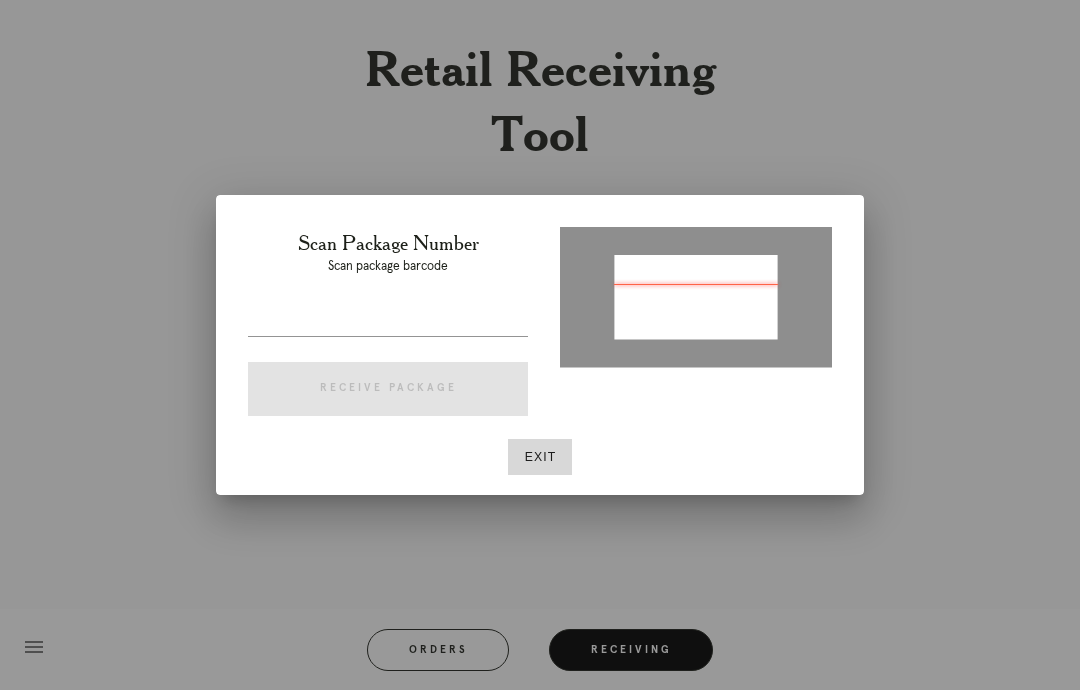 type on "P194369642424656" 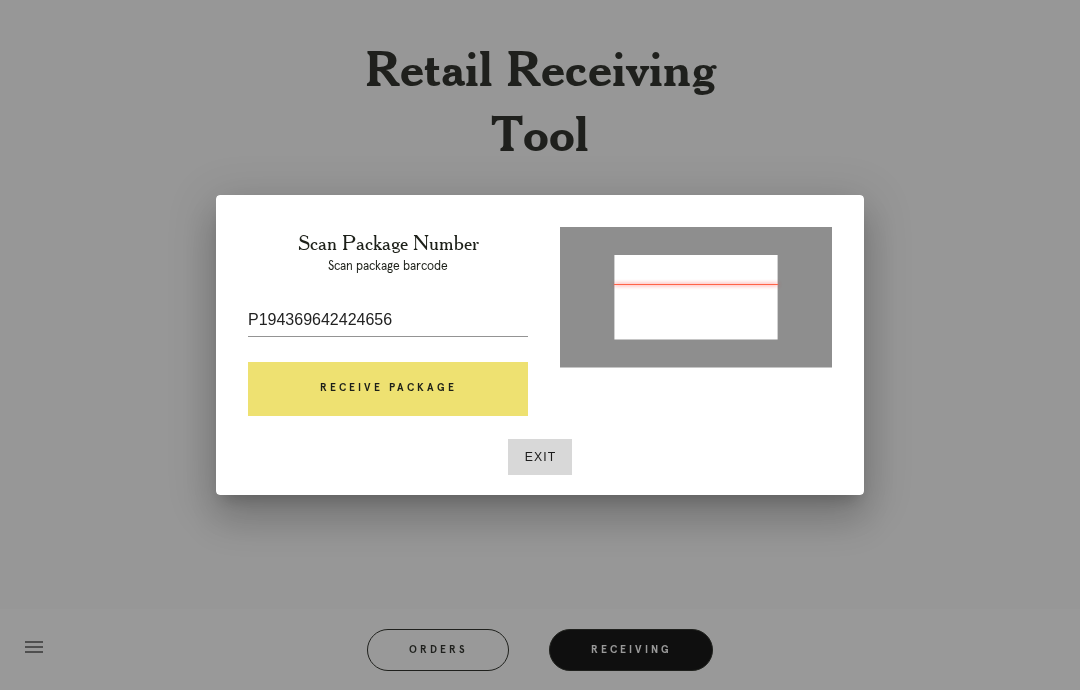 click on "Receive Package" at bounding box center [388, 389] 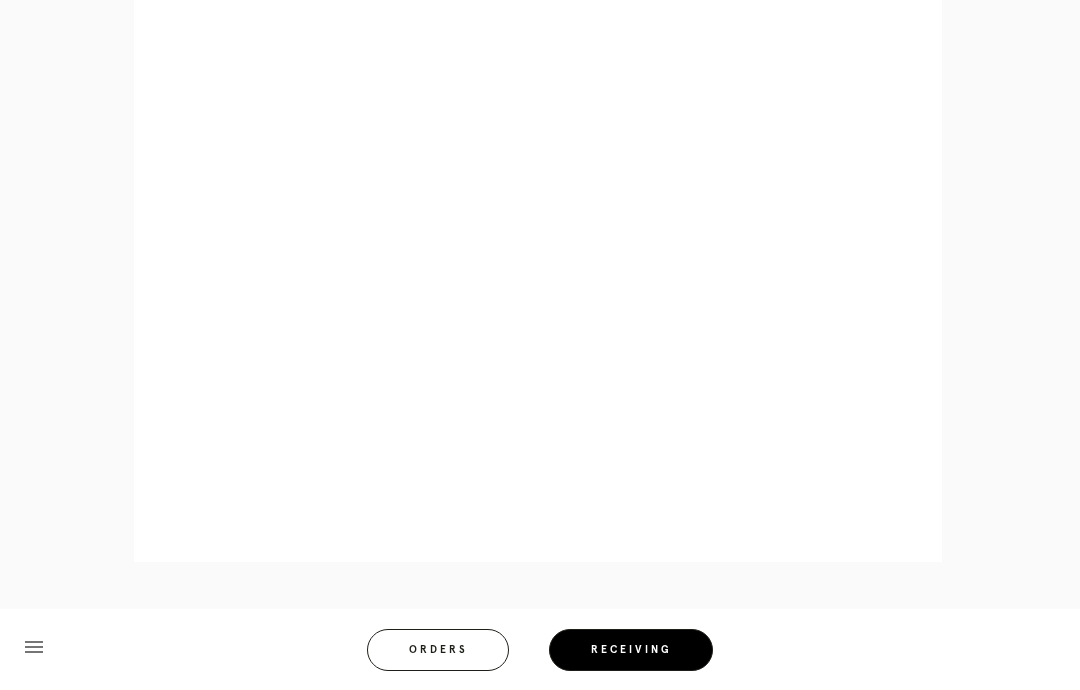 scroll, scrollTop: 893, scrollLeft: 0, axis: vertical 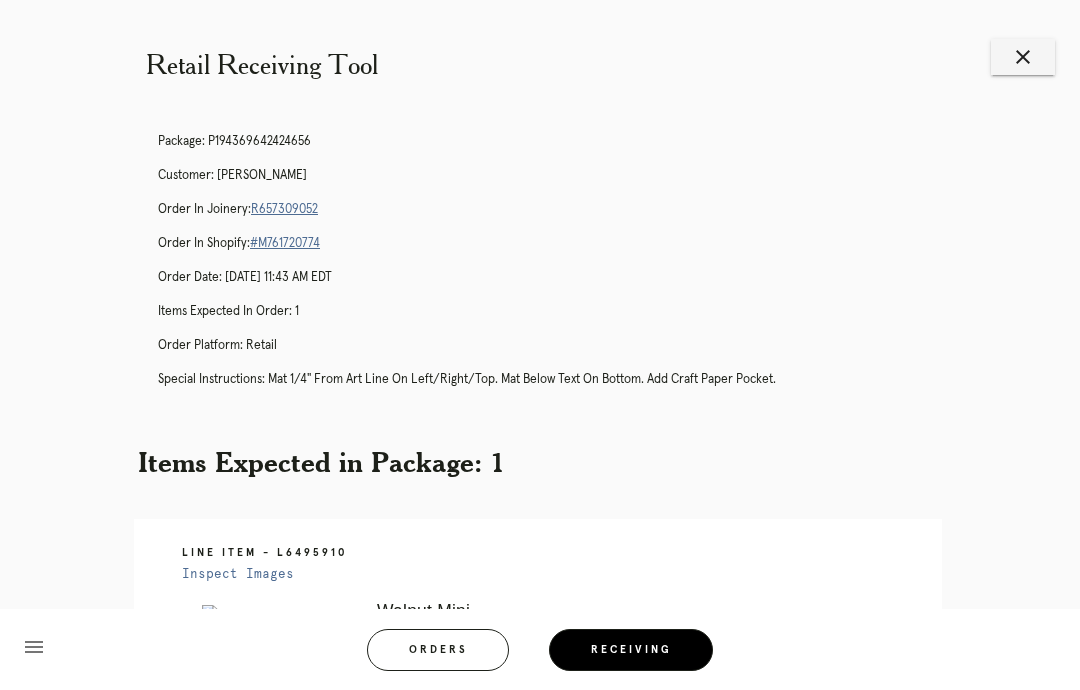 click on "close" at bounding box center [1023, 57] 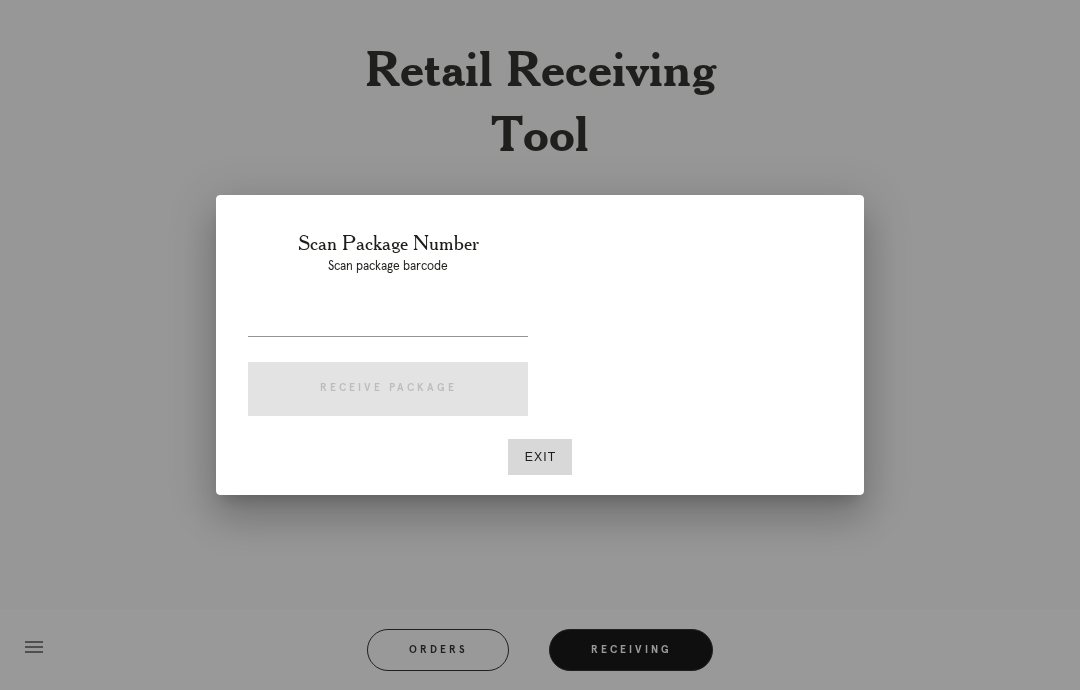scroll, scrollTop: 0, scrollLeft: 0, axis: both 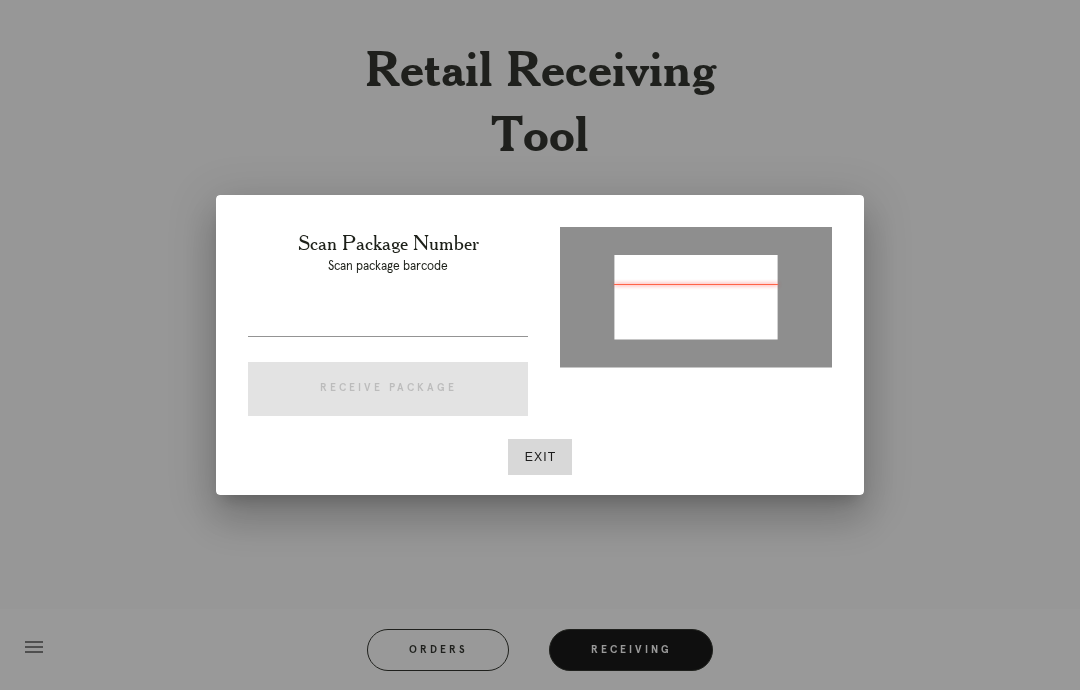 type on "P306007582487793" 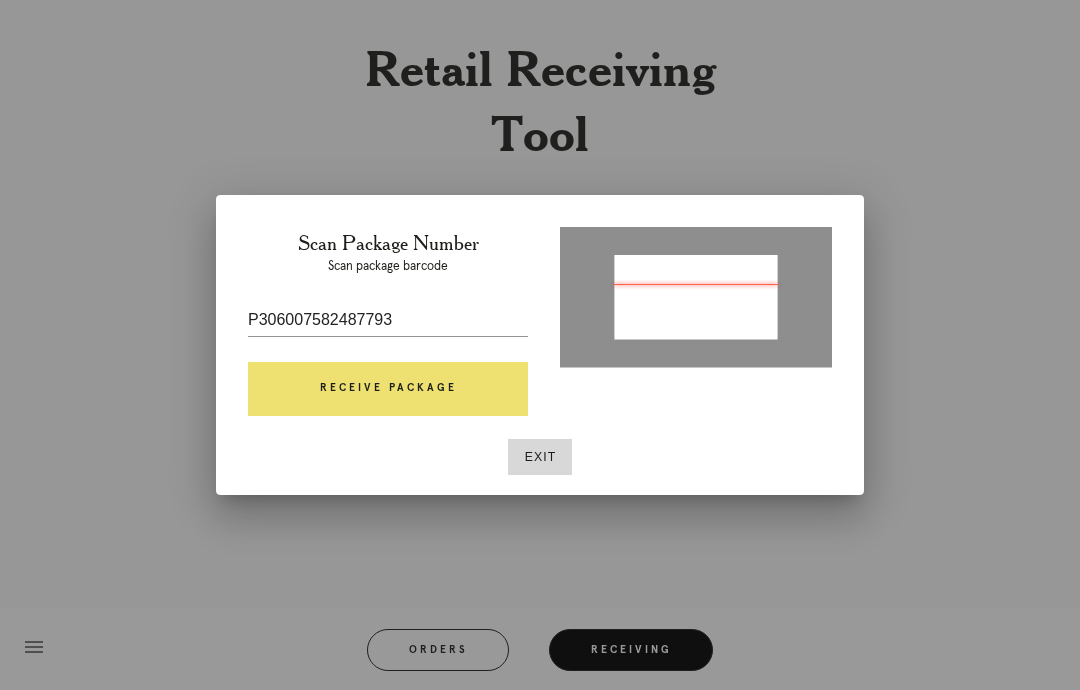 click on "Receive Package" at bounding box center [388, 389] 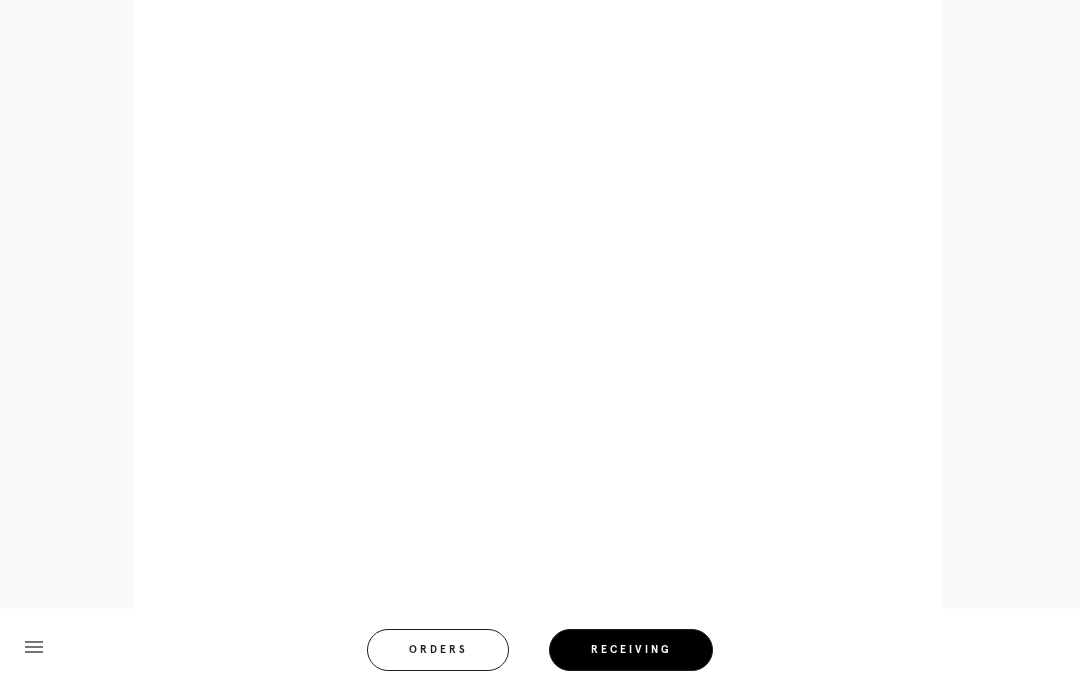 scroll, scrollTop: 893, scrollLeft: 0, axis: vertical 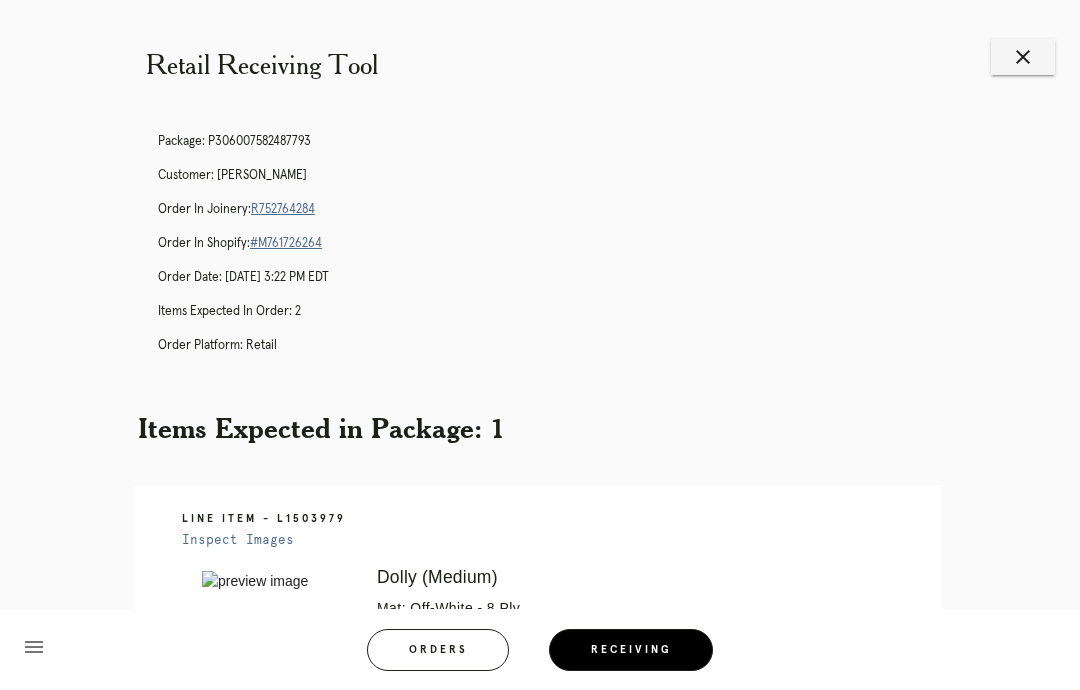 click on "close" at bounding box center [1023, 57] 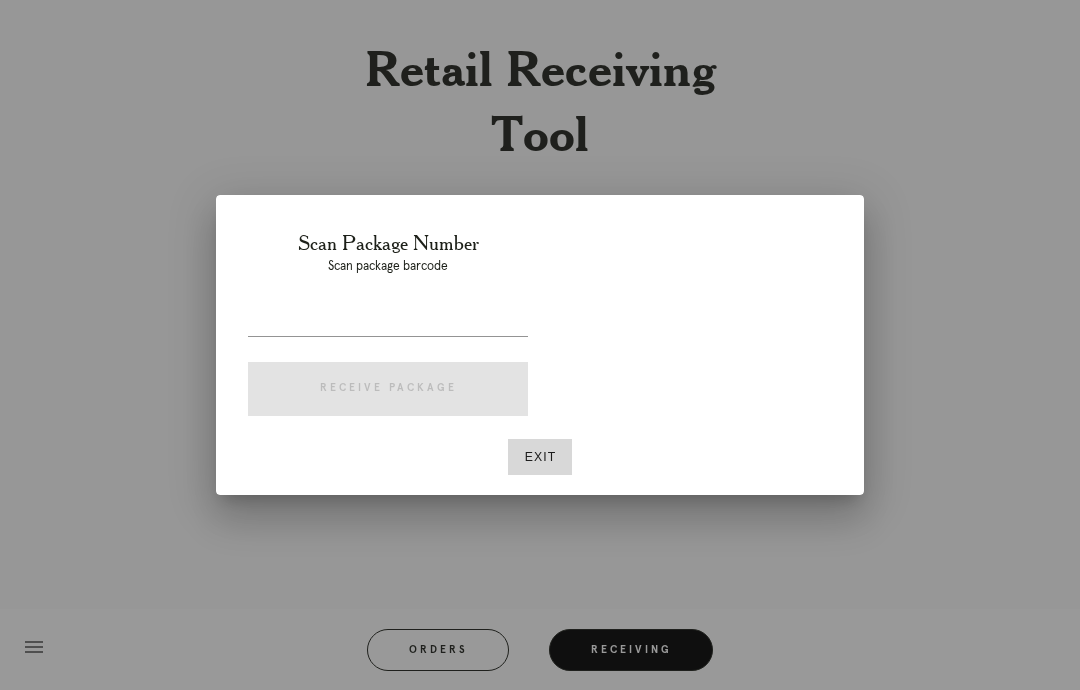 scroll, scrollTop: 0, scrollLeft: 0, axis: both 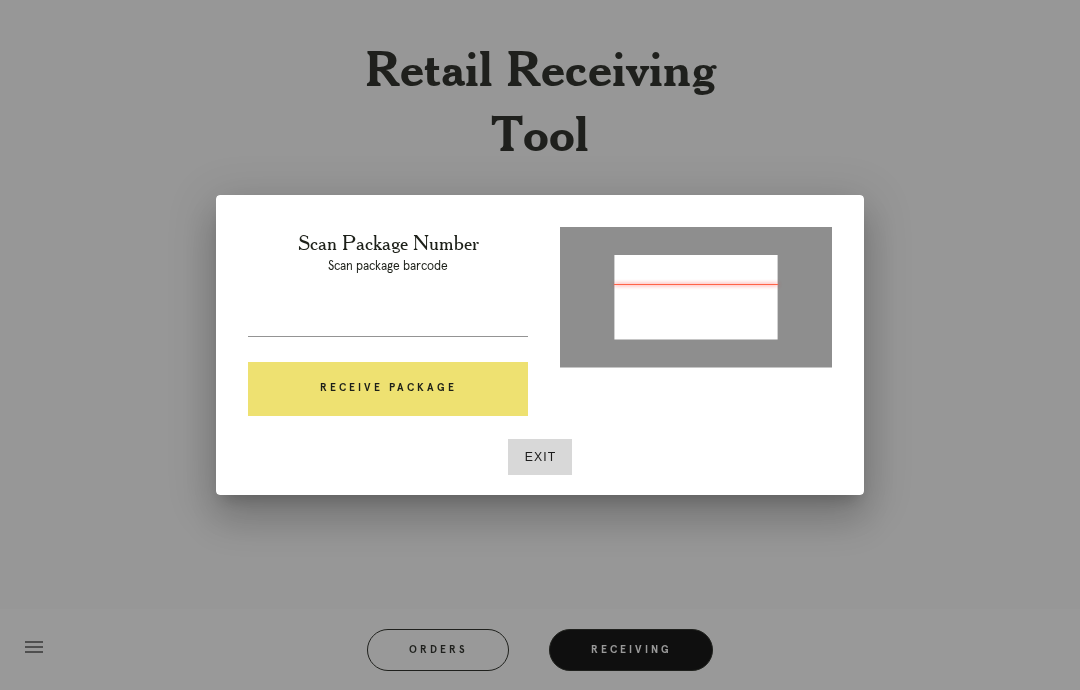 type on "P275384433650966" 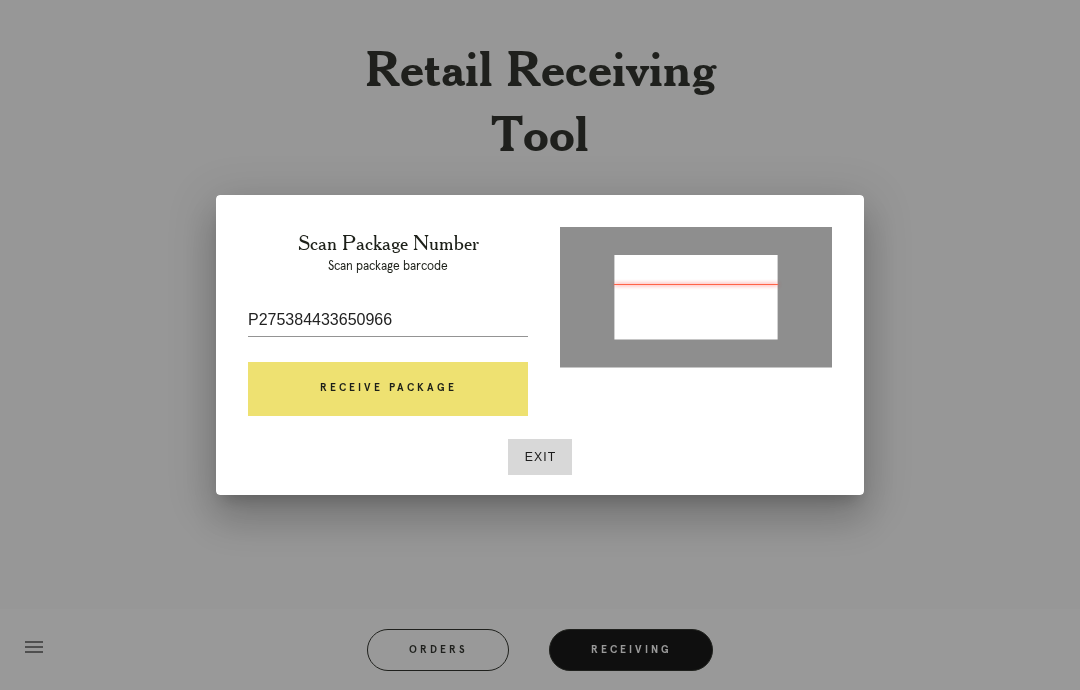 click on "Receive Package" at bounding box center [388, 389] 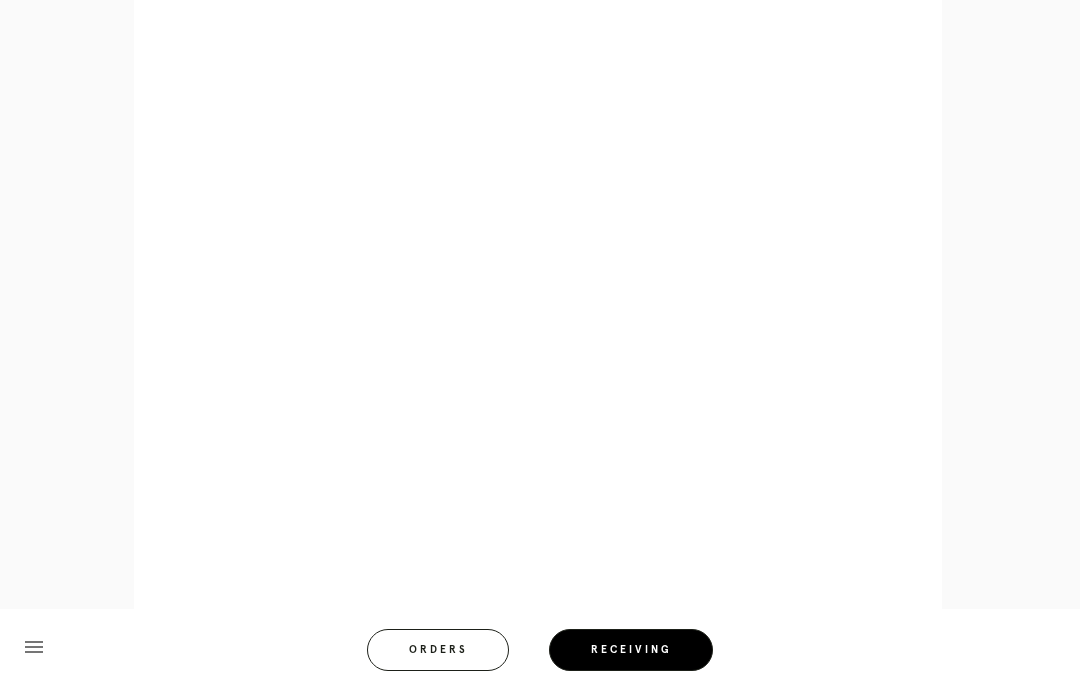 scroll, scrollTop: 1033, scrollLeft: 0, axis: vertical 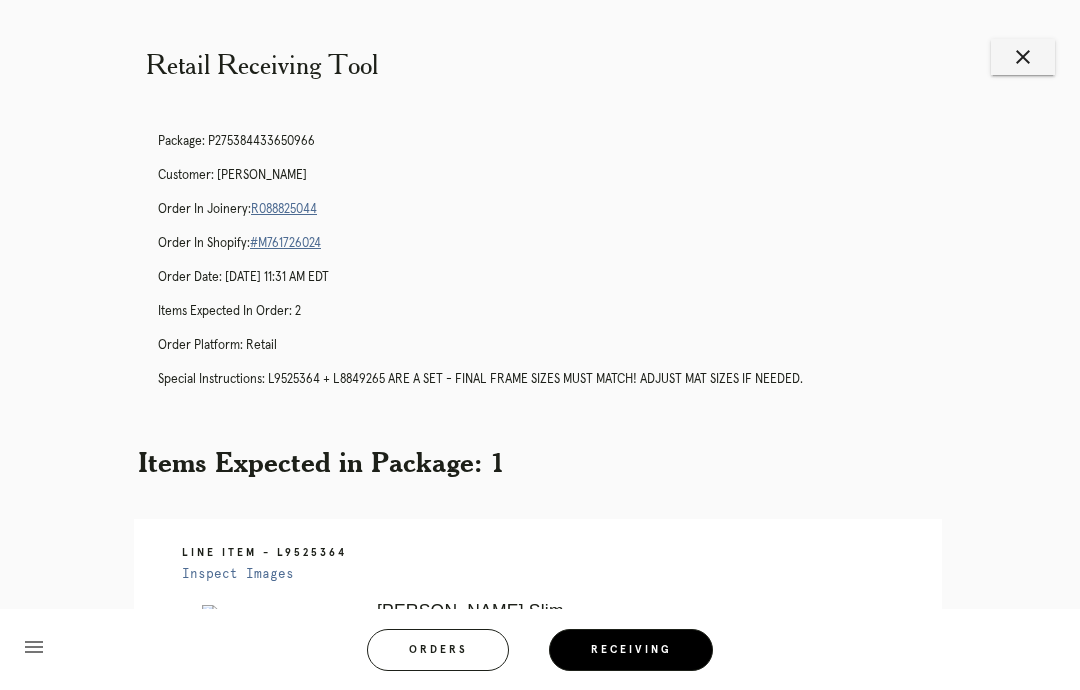 click on "close" at bounding box center [1023, 57] 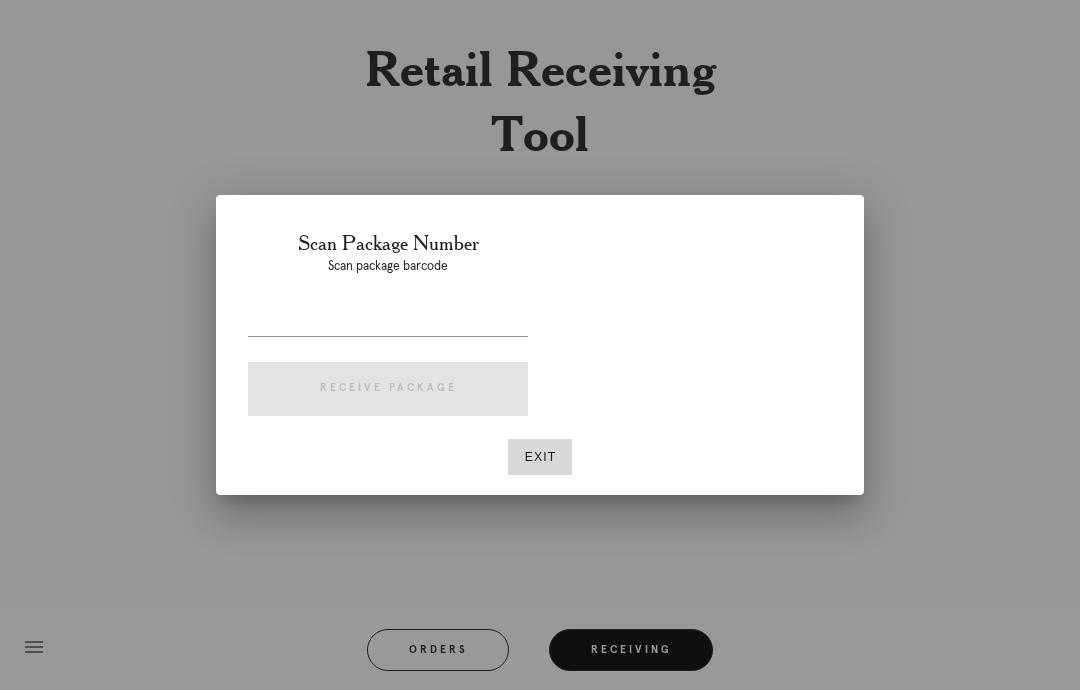 scroll, scrollTop: 0, scrollLeft: 0, axis: both 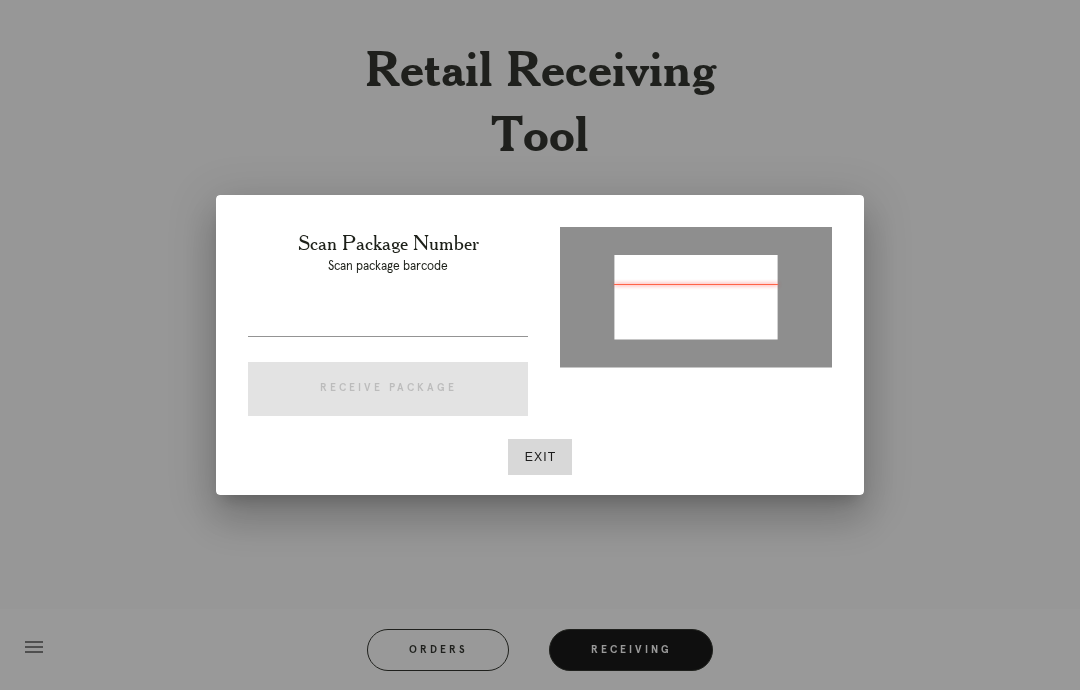 type on "P953763242619240" 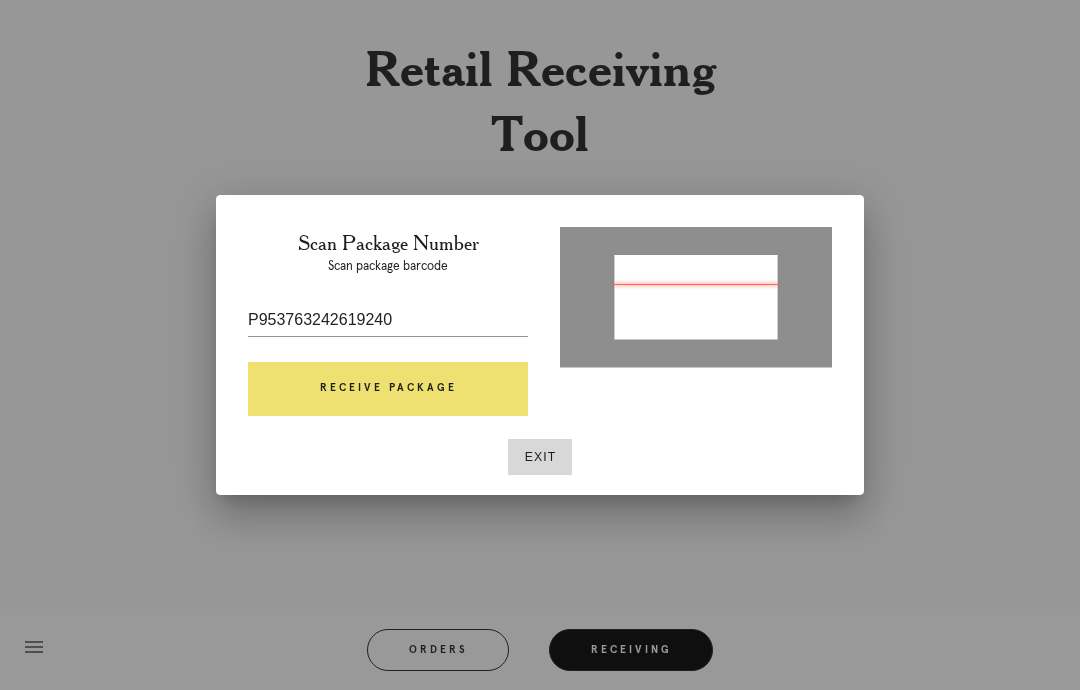 click on "Receive Package" at bounding box center (388, 389) 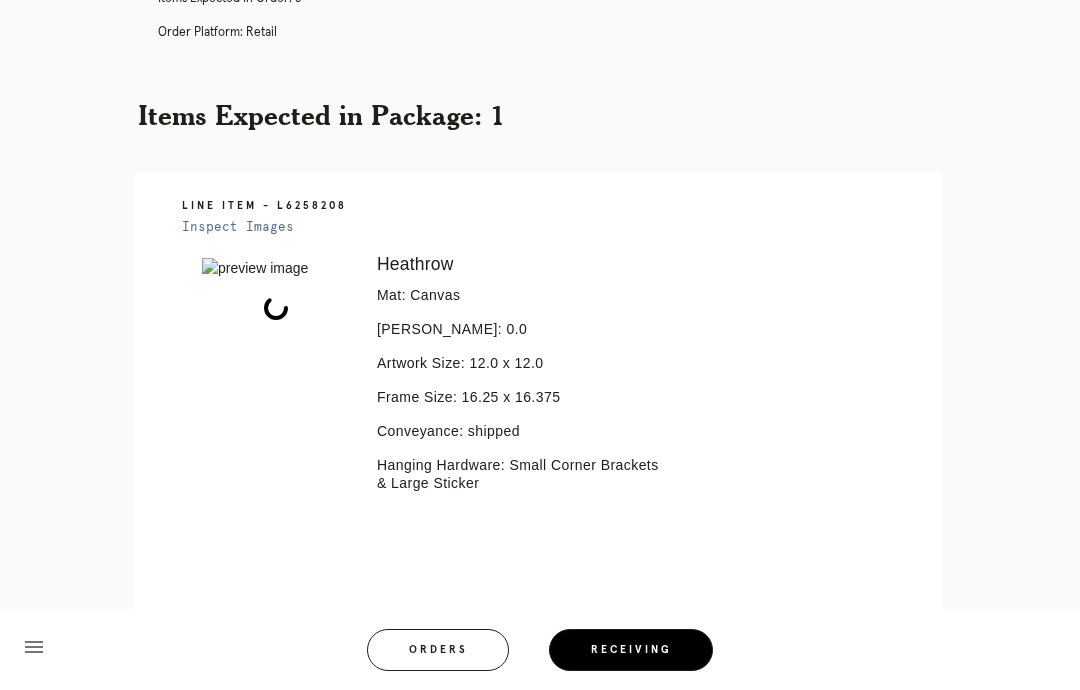 scroll, scrollTop: 0, scrollLeft: 0, axis: both 